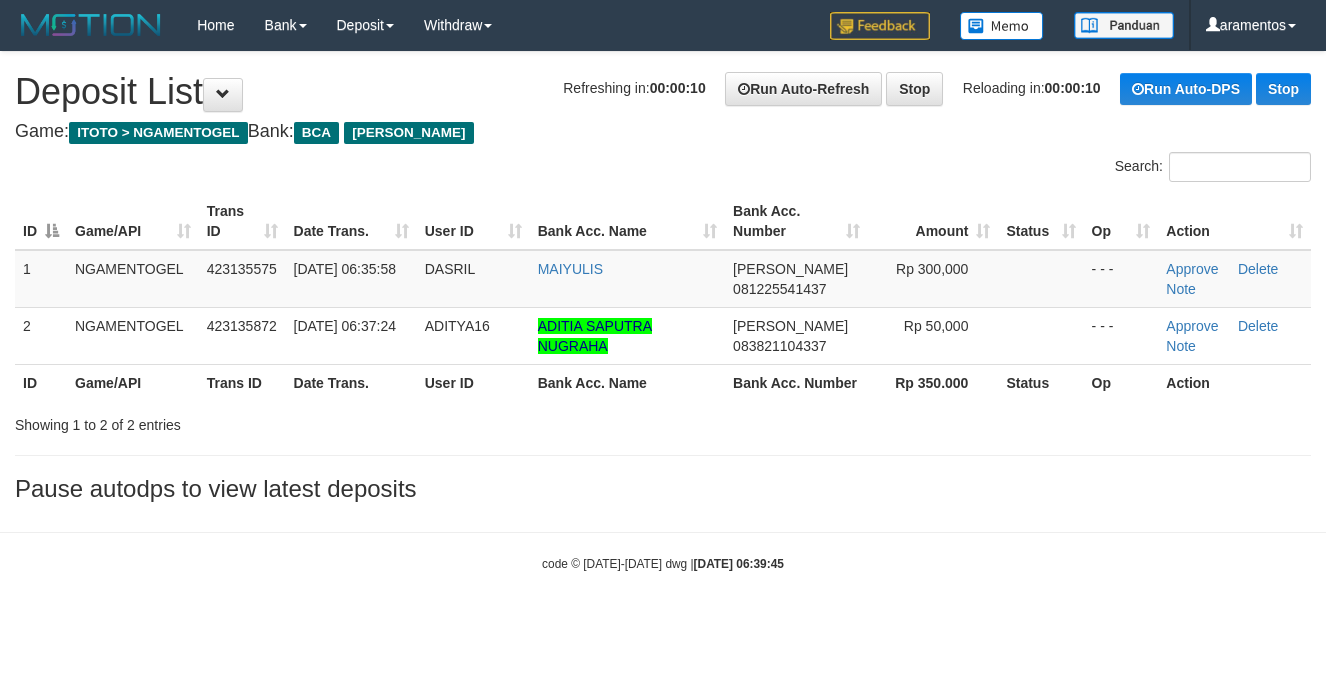 scroll, scrollTop: 0, scrollLeft: 0, axis: both 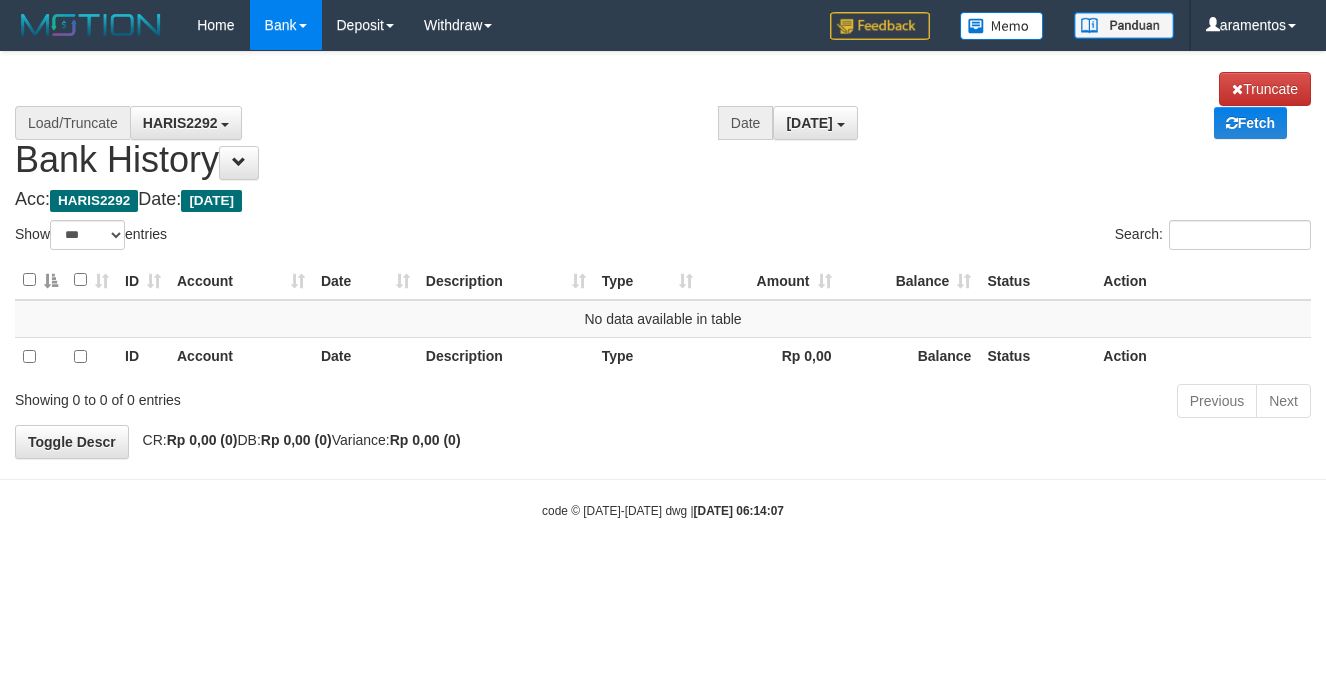select on "***" 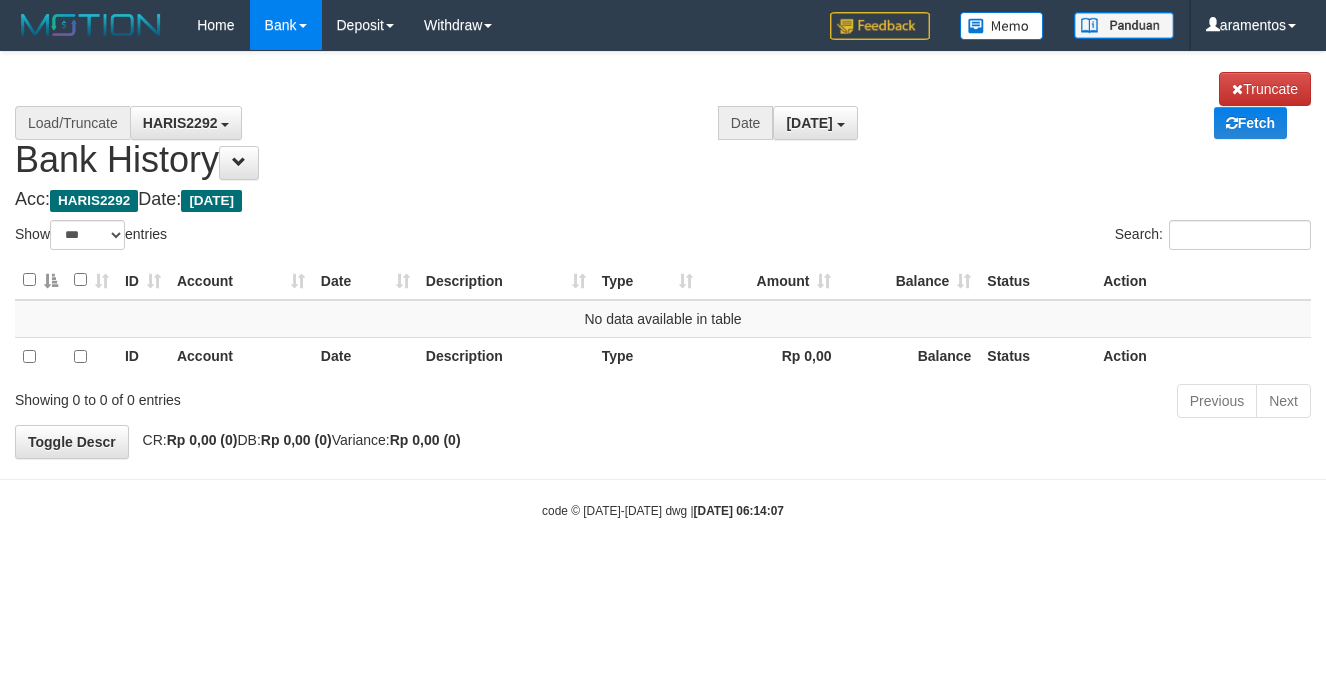 scroll, scrollTop: 0, scrollLeft: 0, axis: both 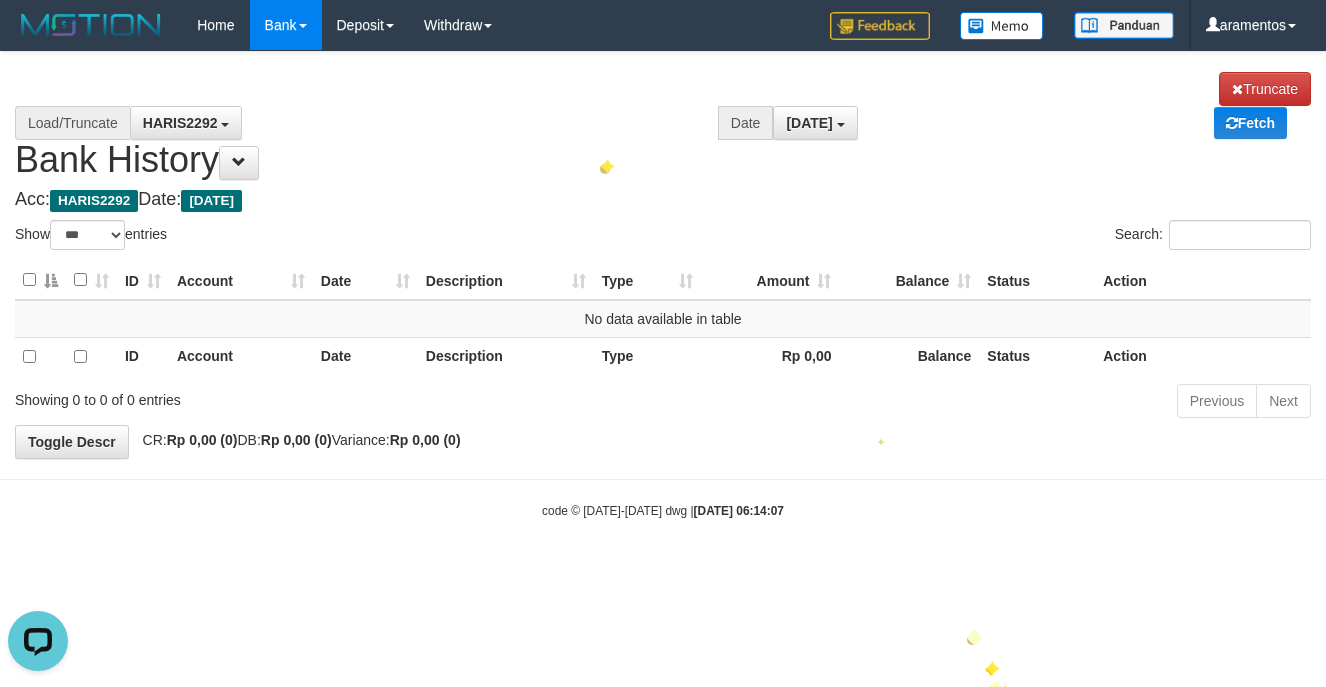 drag, startPoint x: 985, startPoint y: 660, endPoint x: 990, endPoint y: 609, distance: 51.24451 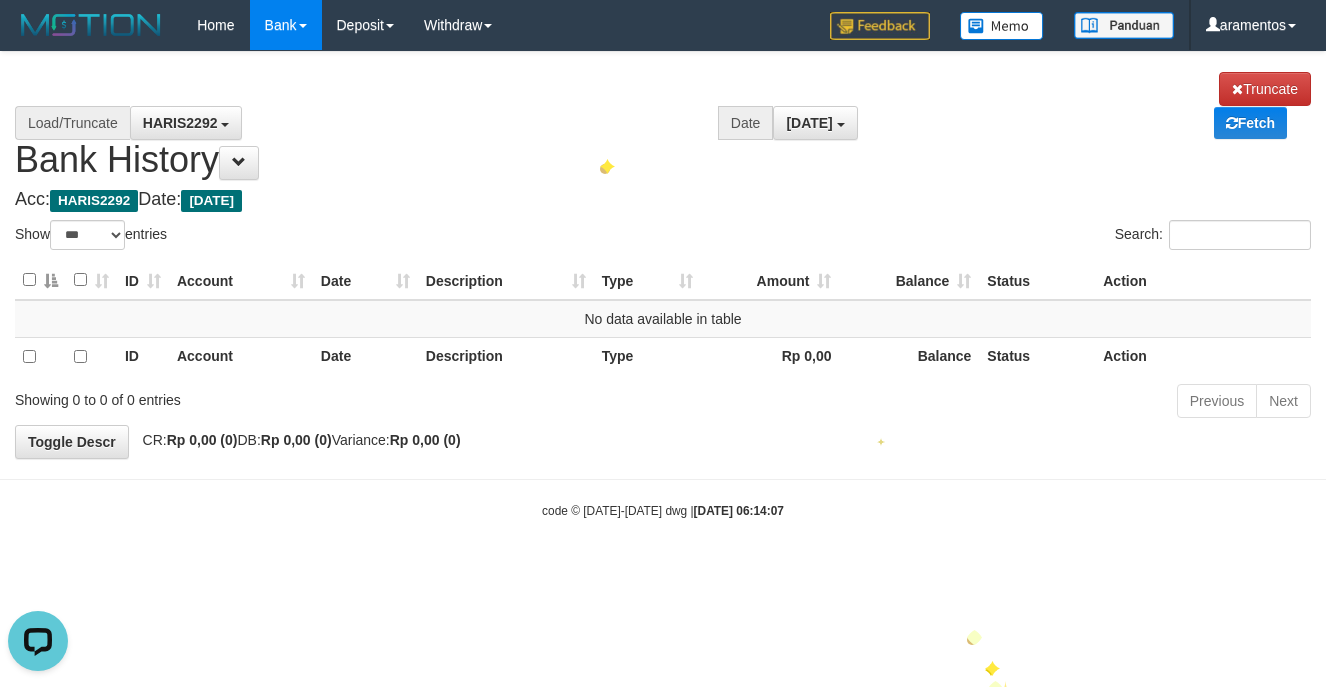 click on "Toggle navigation
Home
Bank
Account List
Load
By Website
Group
[ITOTO]													NGAMENTOGEL
By Load Group (DPS)
Group ara-1
Mutasi Bank
Search
Sync
Note Mutasi
Deposit" at bounding box center (663, 285) 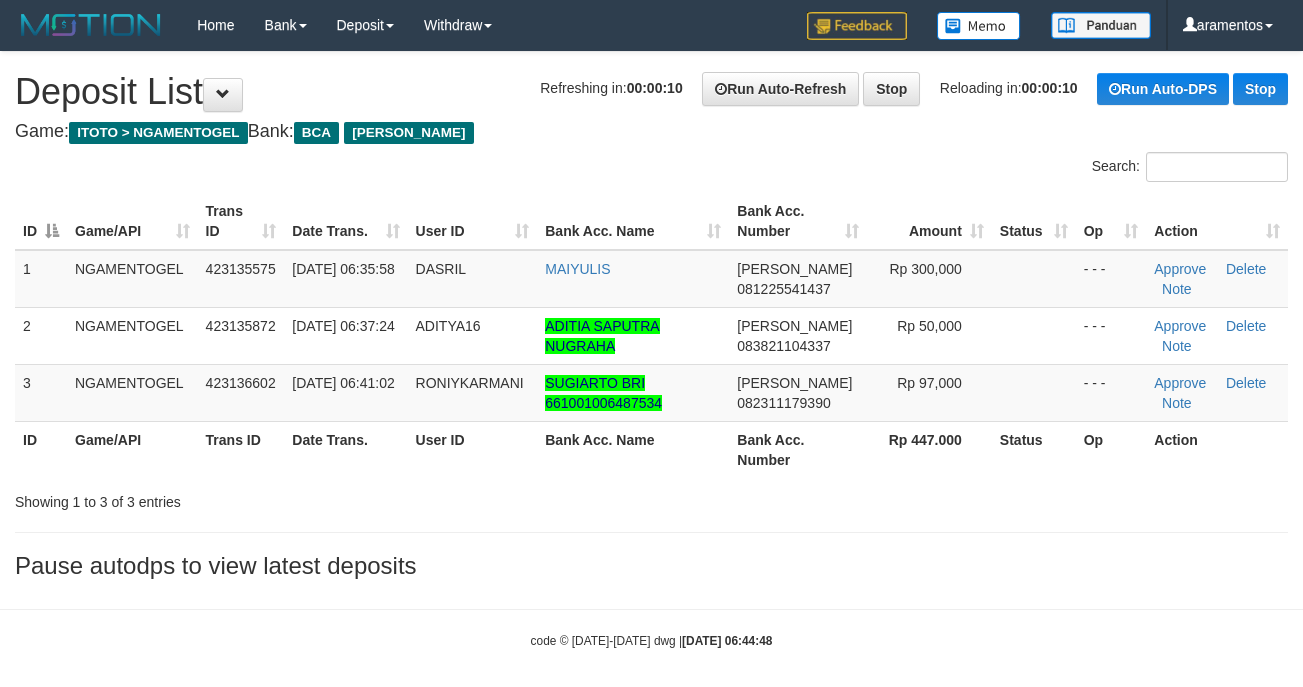 scroll, scrollTop: 0, scrollLeft: 0, axis: both 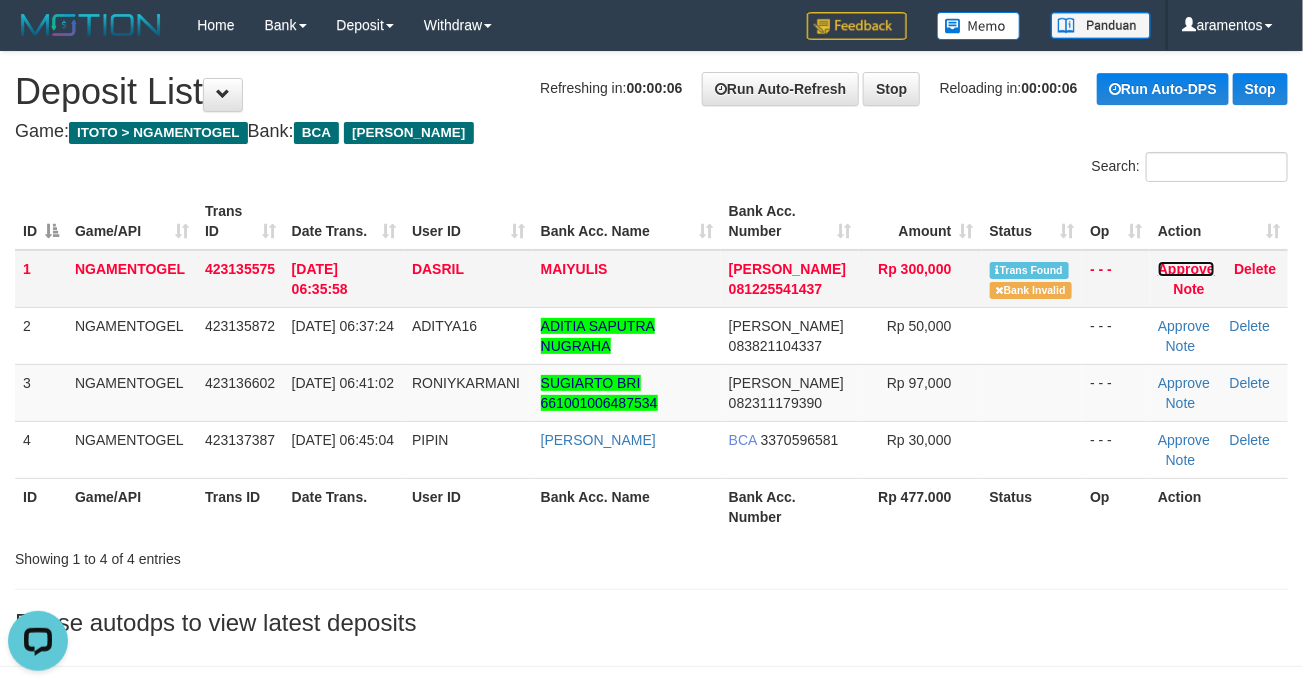 click on "Approve" at bounding box center (1186, 269) 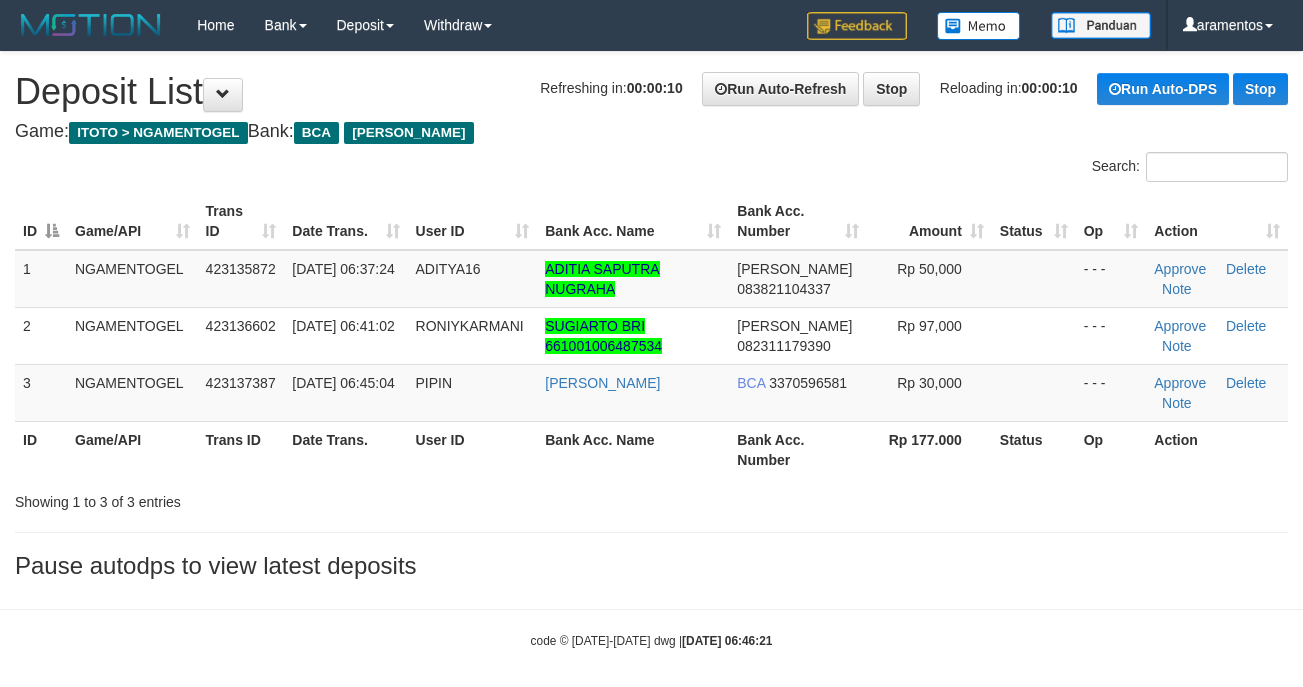 scroll, scrollTop: 0, scrollLeft: 0, axis: both 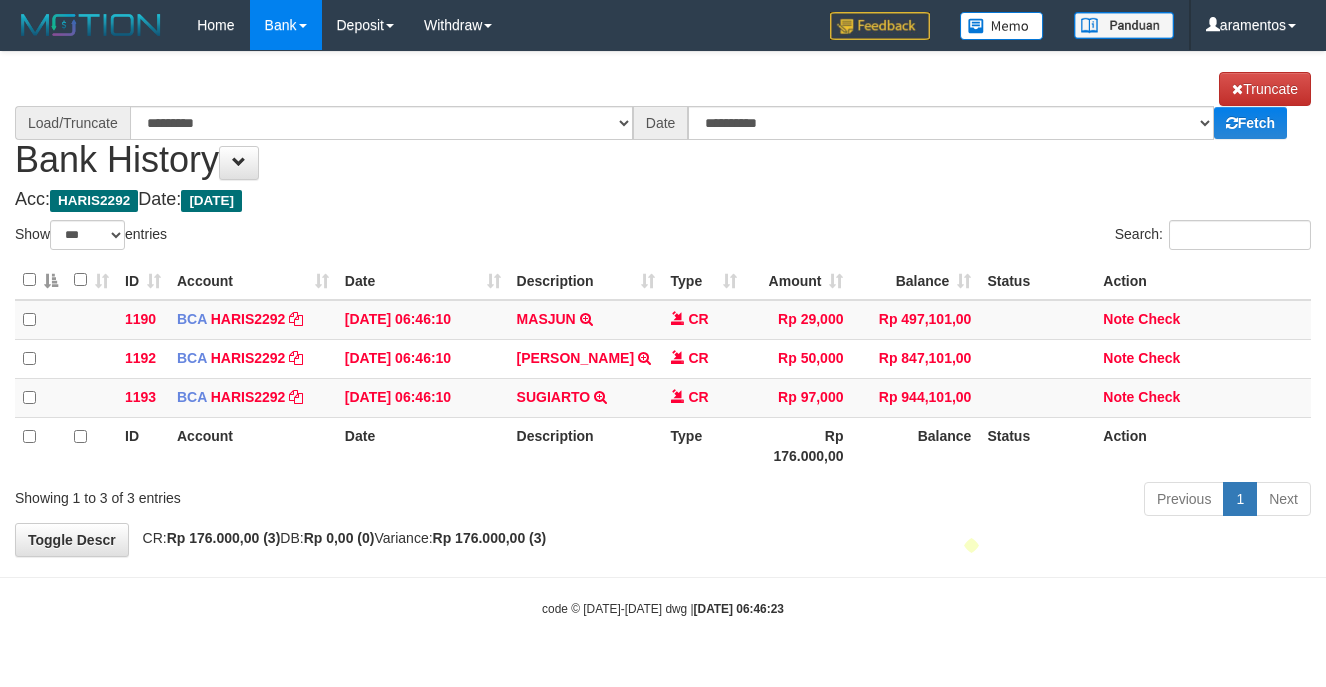 select on "***" 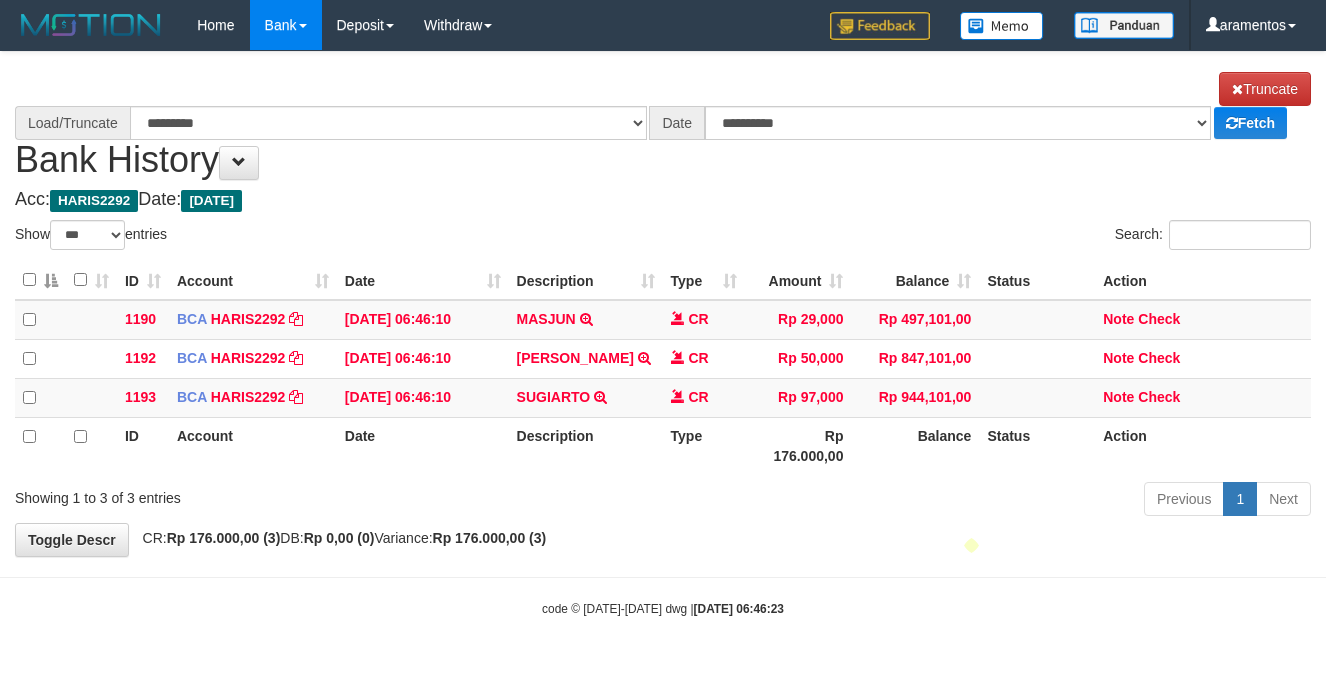 scroll, scrollTop: 0, scrollLeft: 0, axis: both 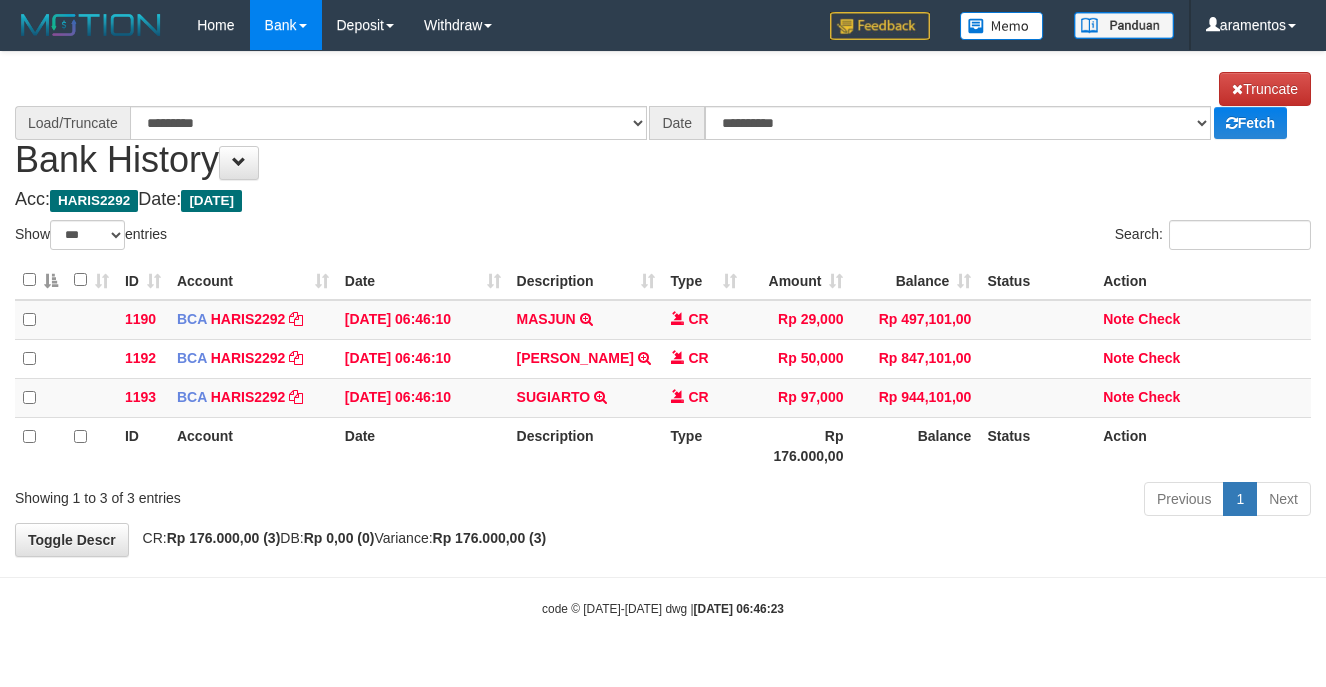 select on "****" 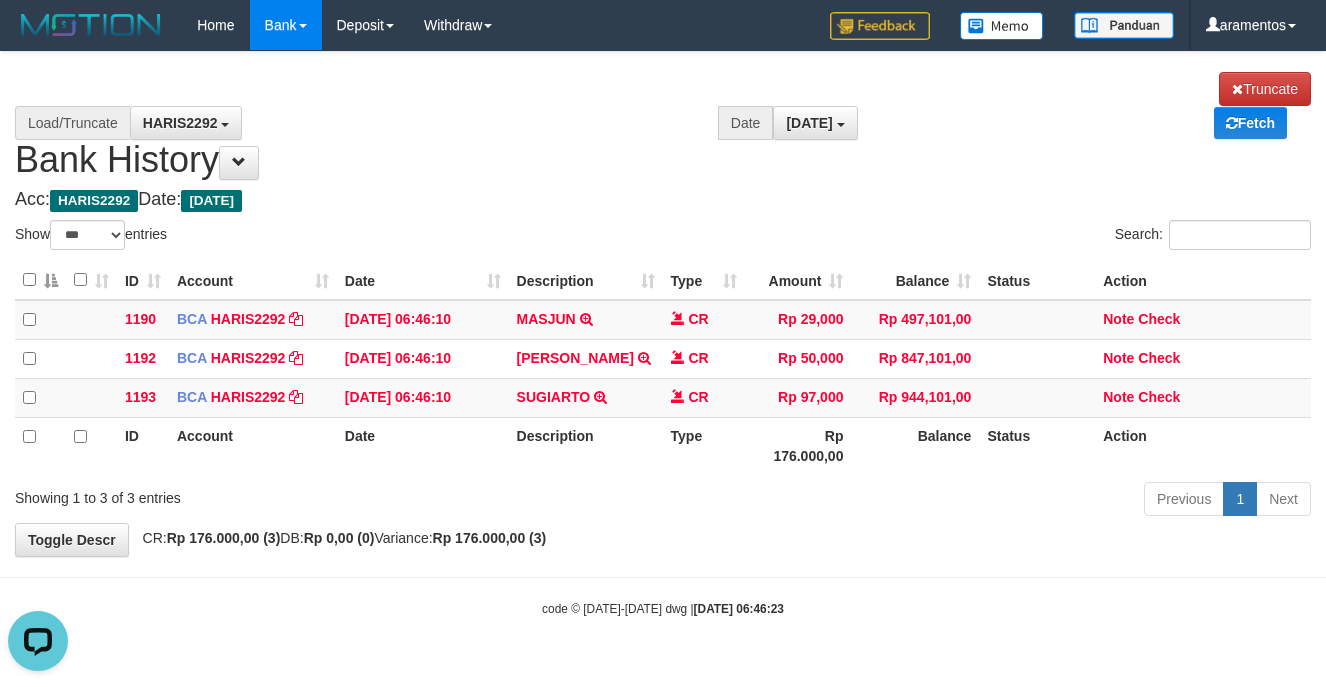 scroll, scrollTop: 0, scrollLeft: 0, axis: both 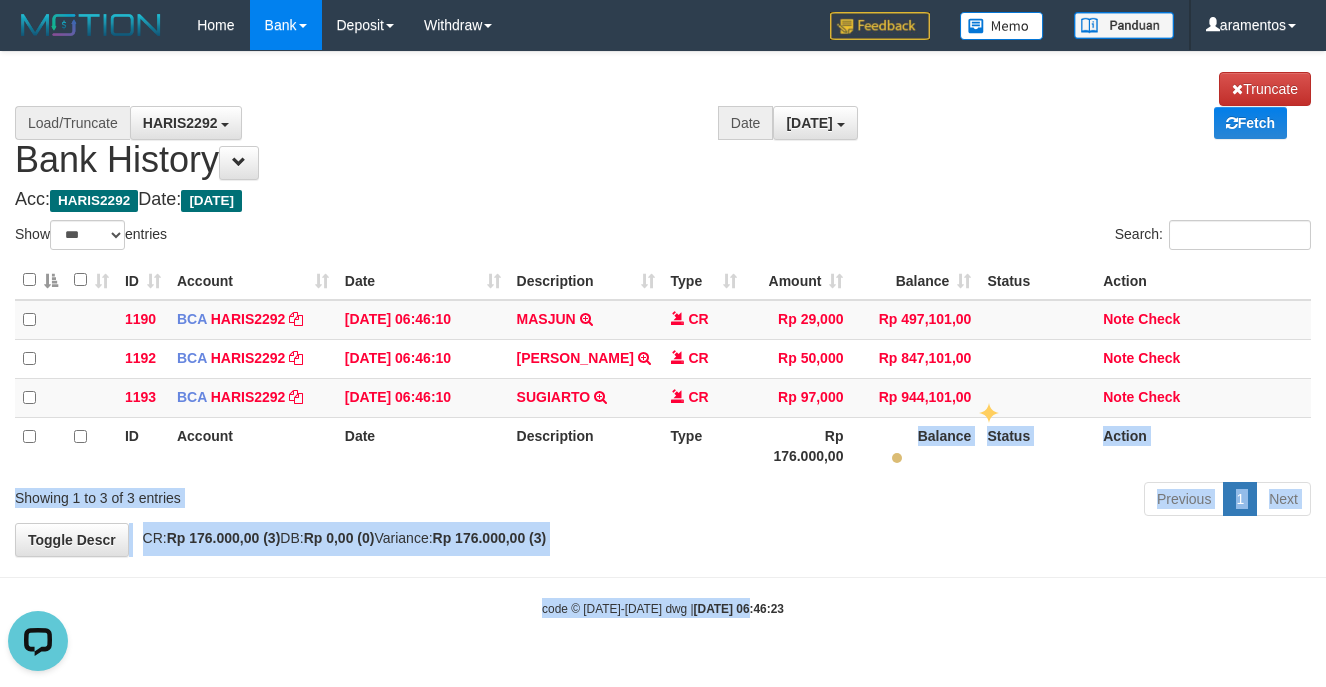 drag, startPoint x: 726, startPoint y: 744, endPoint x: 714, endPoint y: 727, distance: 20.808653 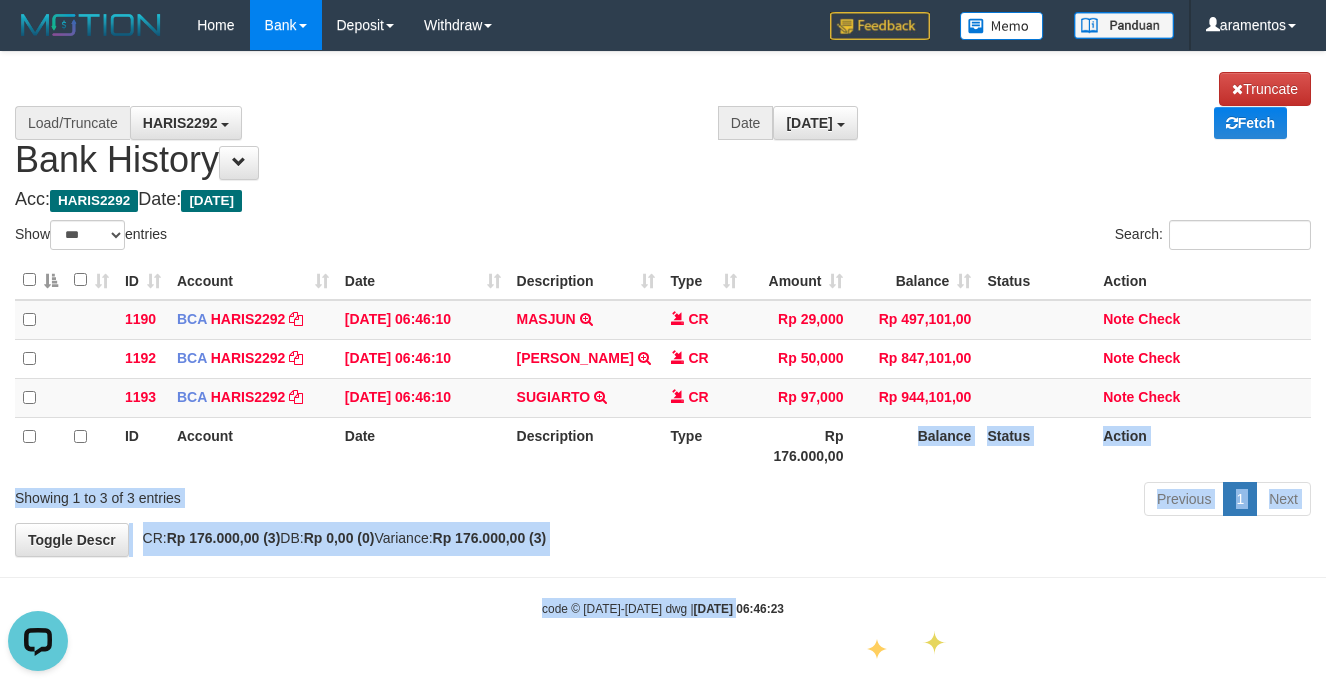 click on "**********" at bounding box center (663, 304) 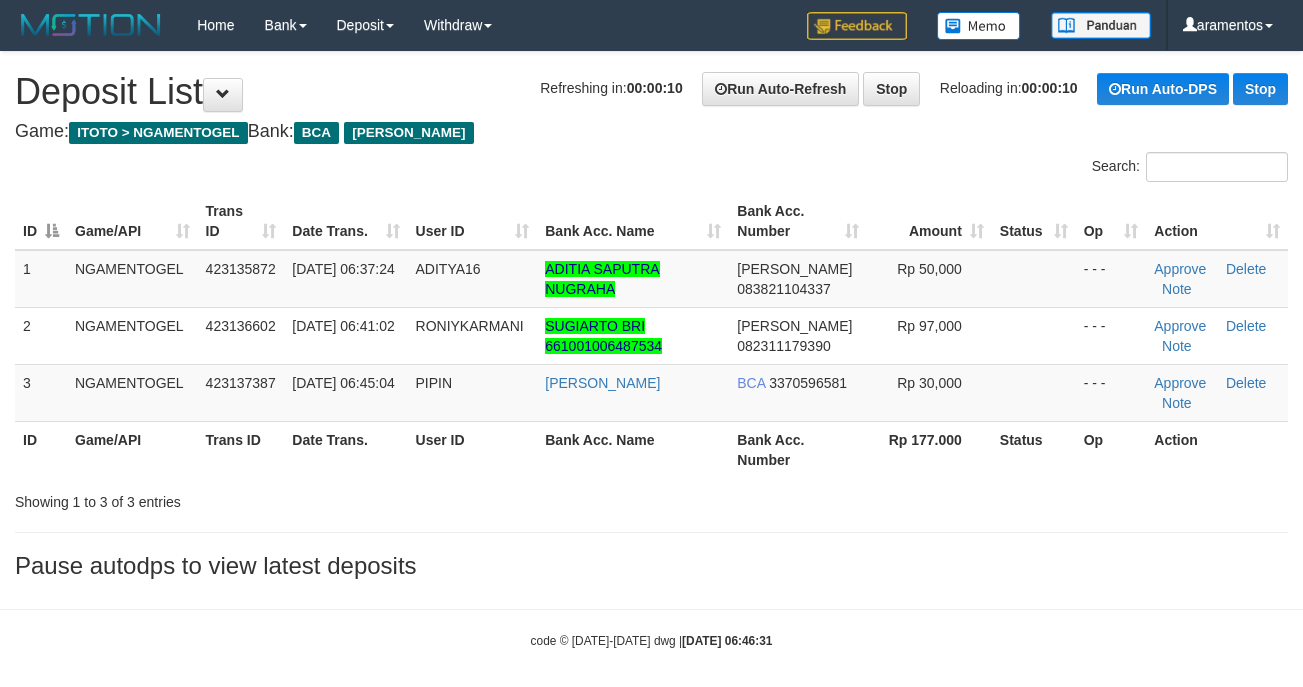 scroll, scrollTop: 0, scrollLeft: 0, axis: both 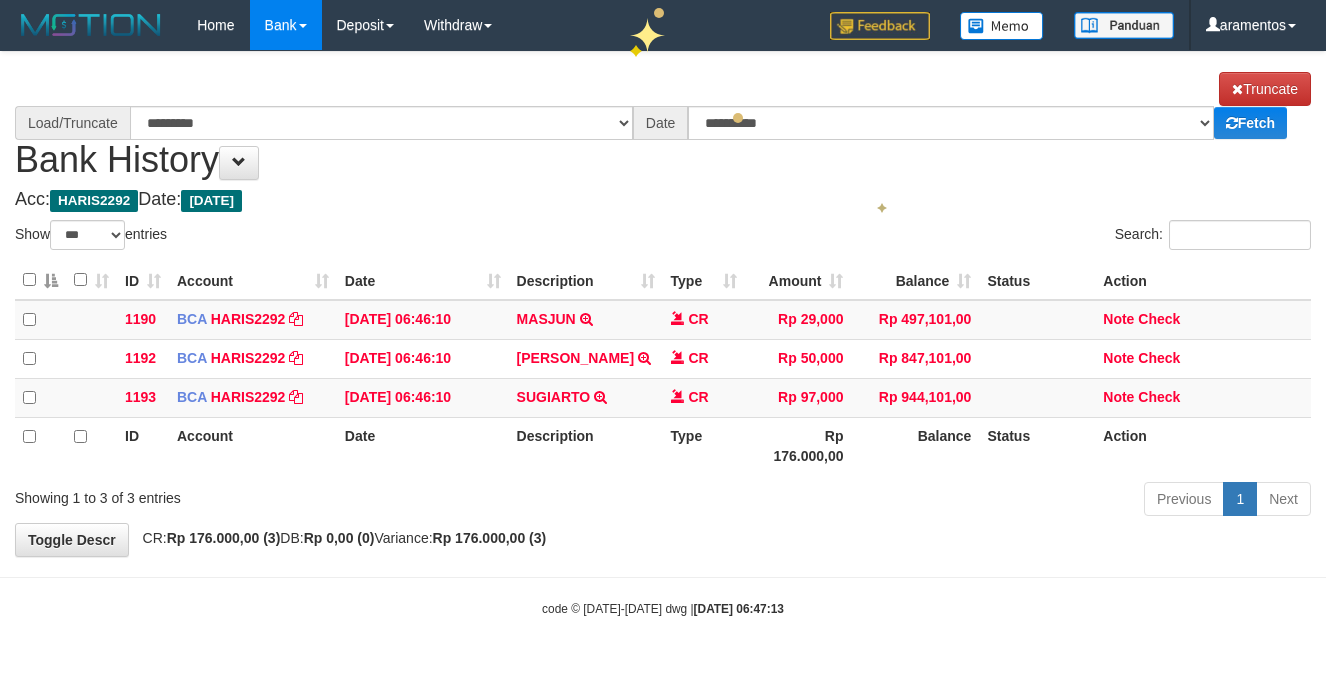 select on "***" 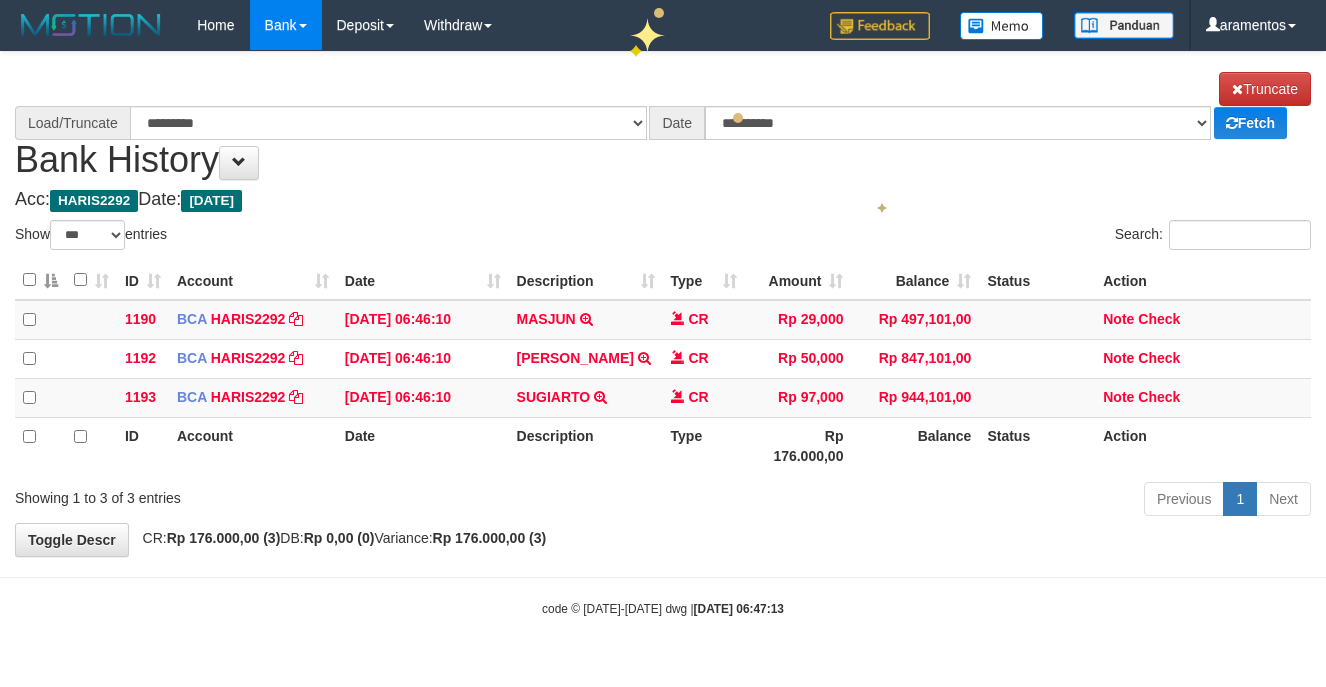 scroll, scrollTop: 0, scrollLeft: 0, axis: both 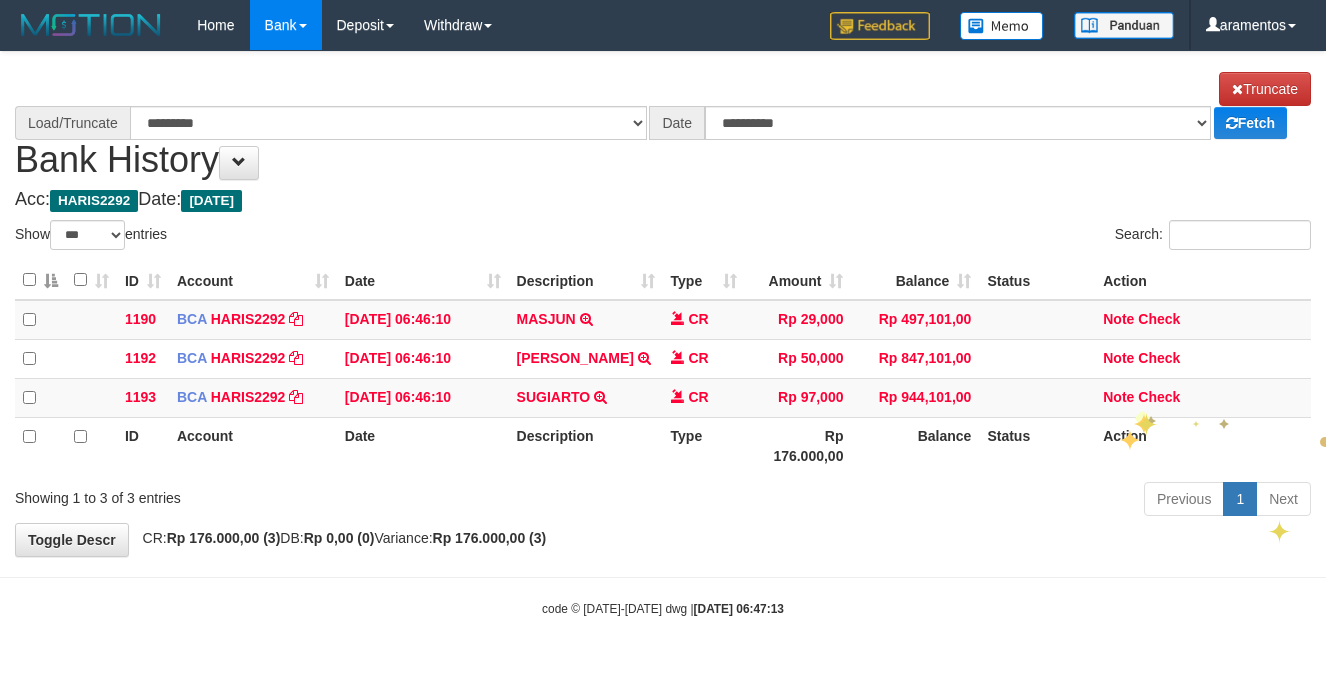 select on "****" 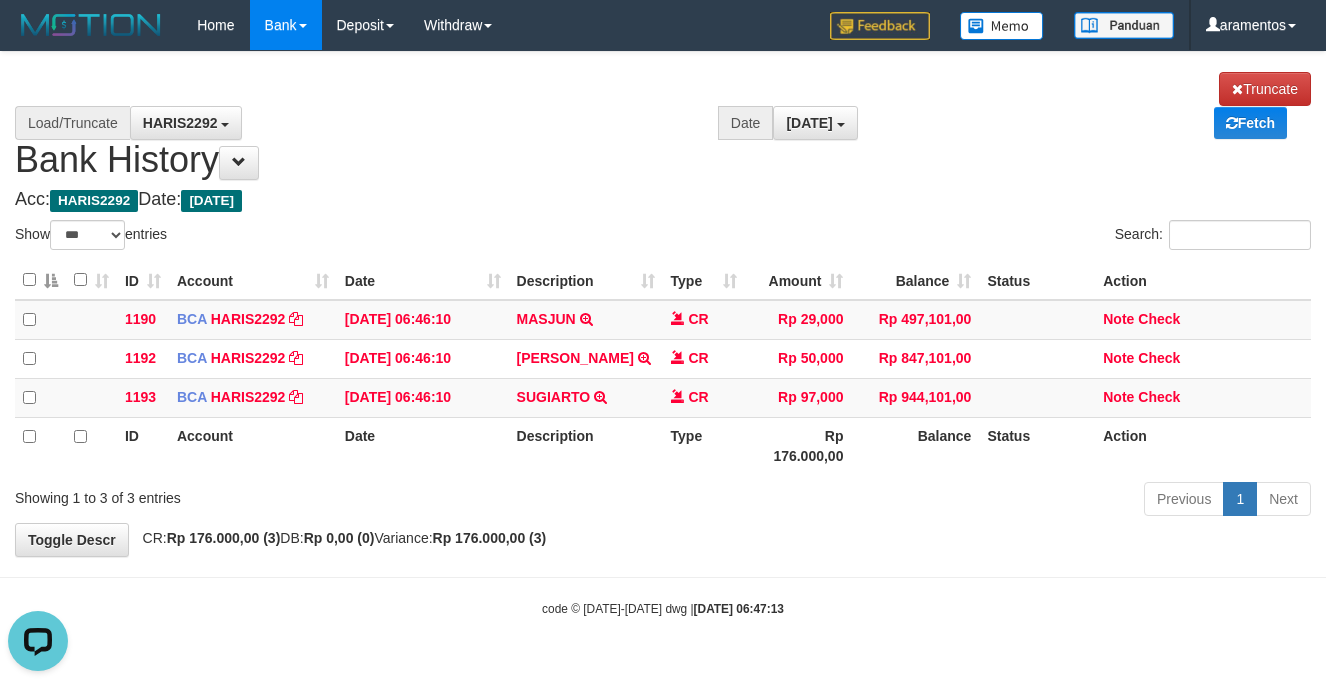 scroll, scrollTop: 0, scrollLeft: 0, axis: both 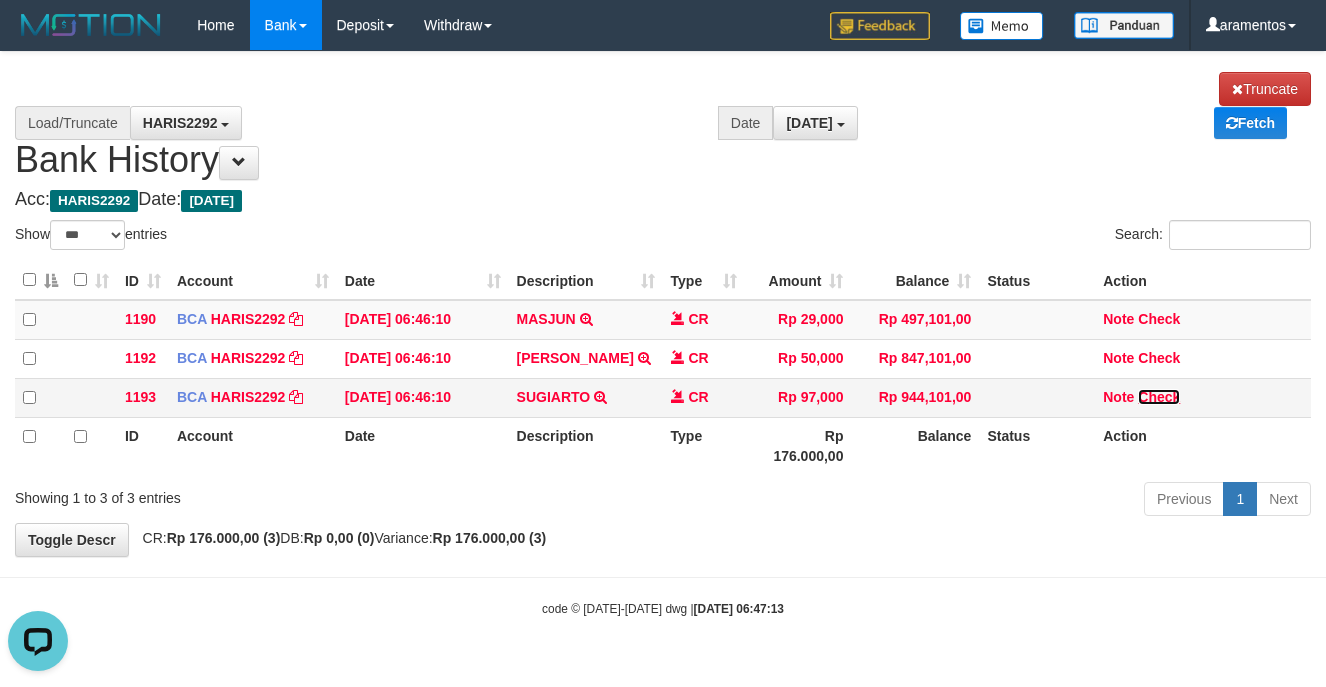 click on "Check" at bounding box center [1159, 397] 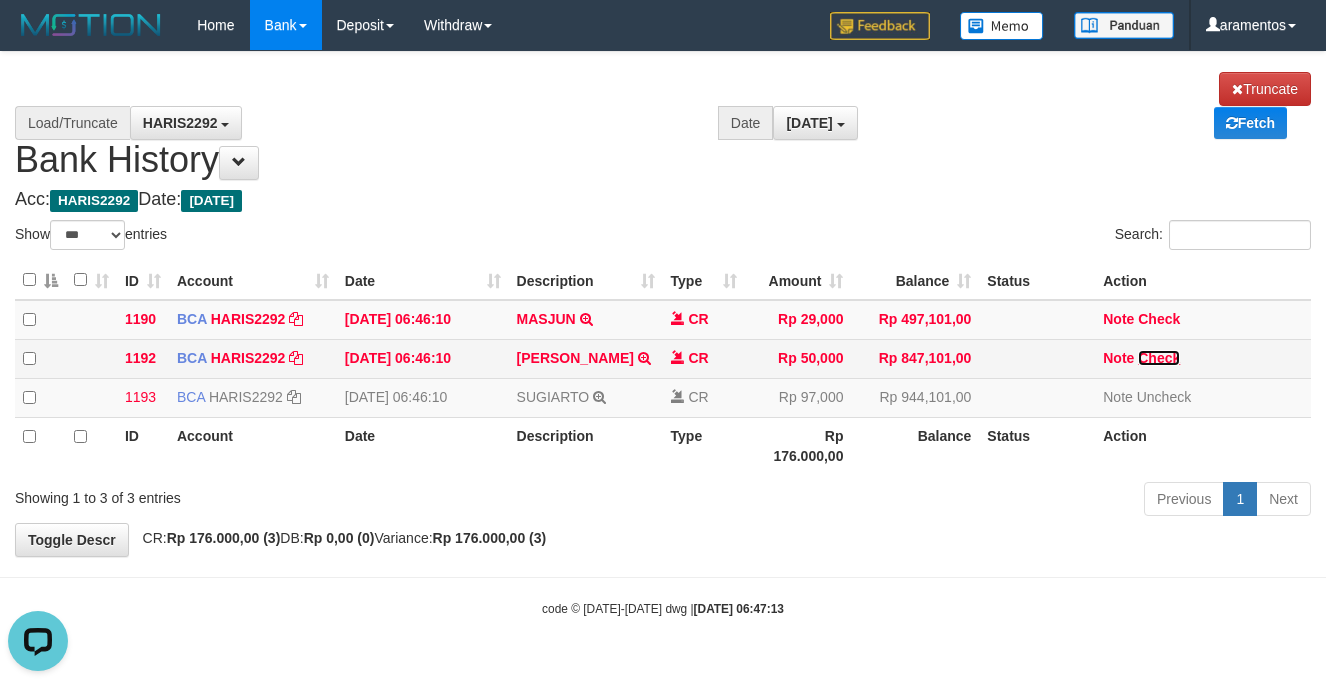 click on "Check" at bounding box center (1159, 358) 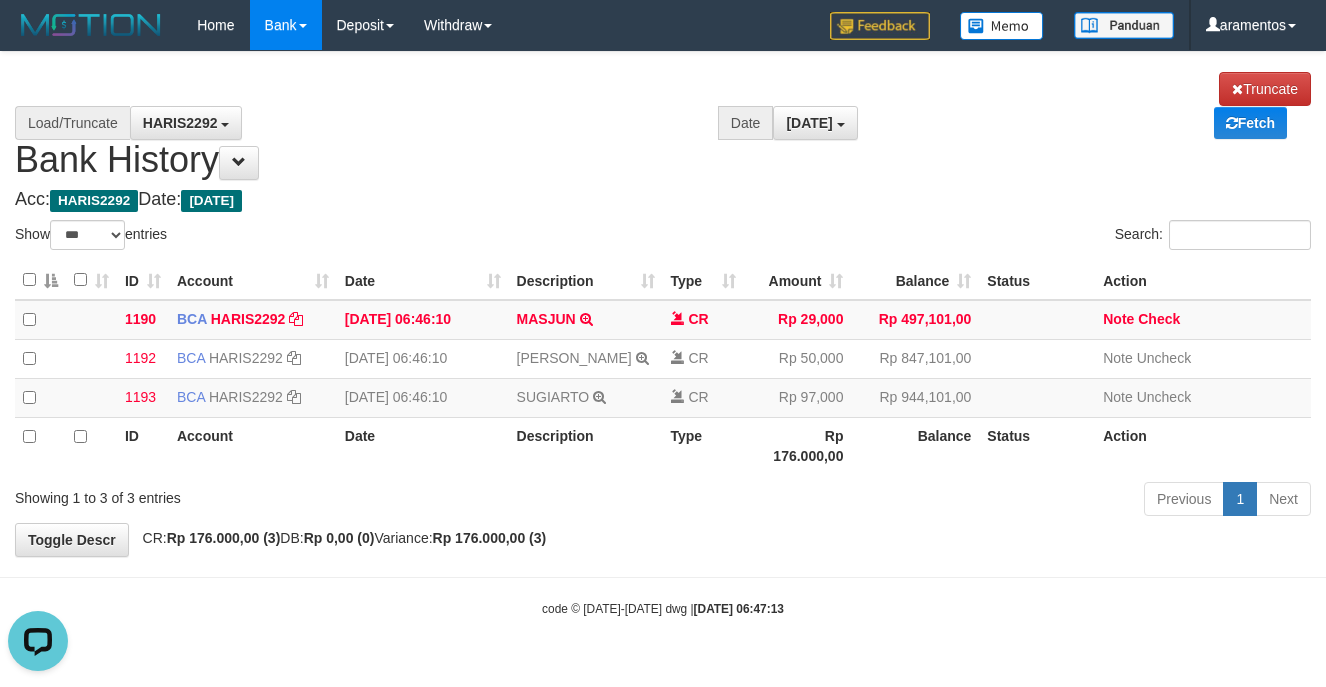 click on "**********" at bounding box center [663, 304] 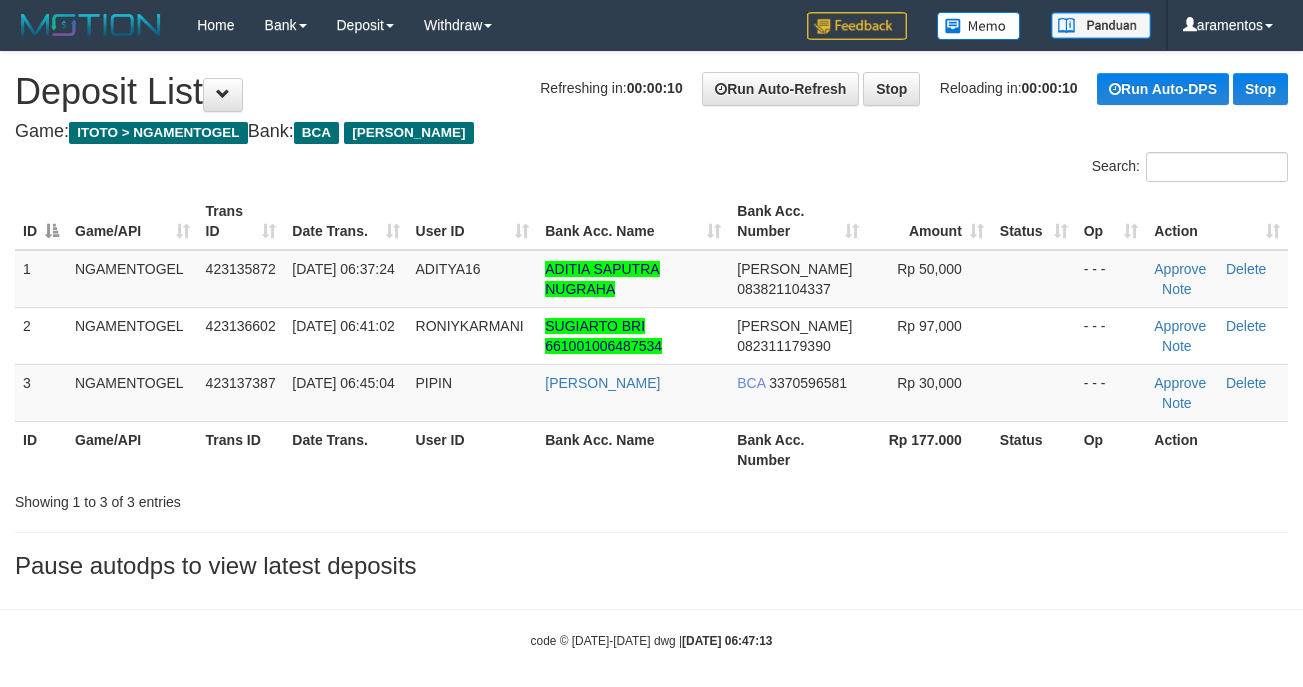 scroll, scrollTop: 0, scrollLeft: 0, axis: both 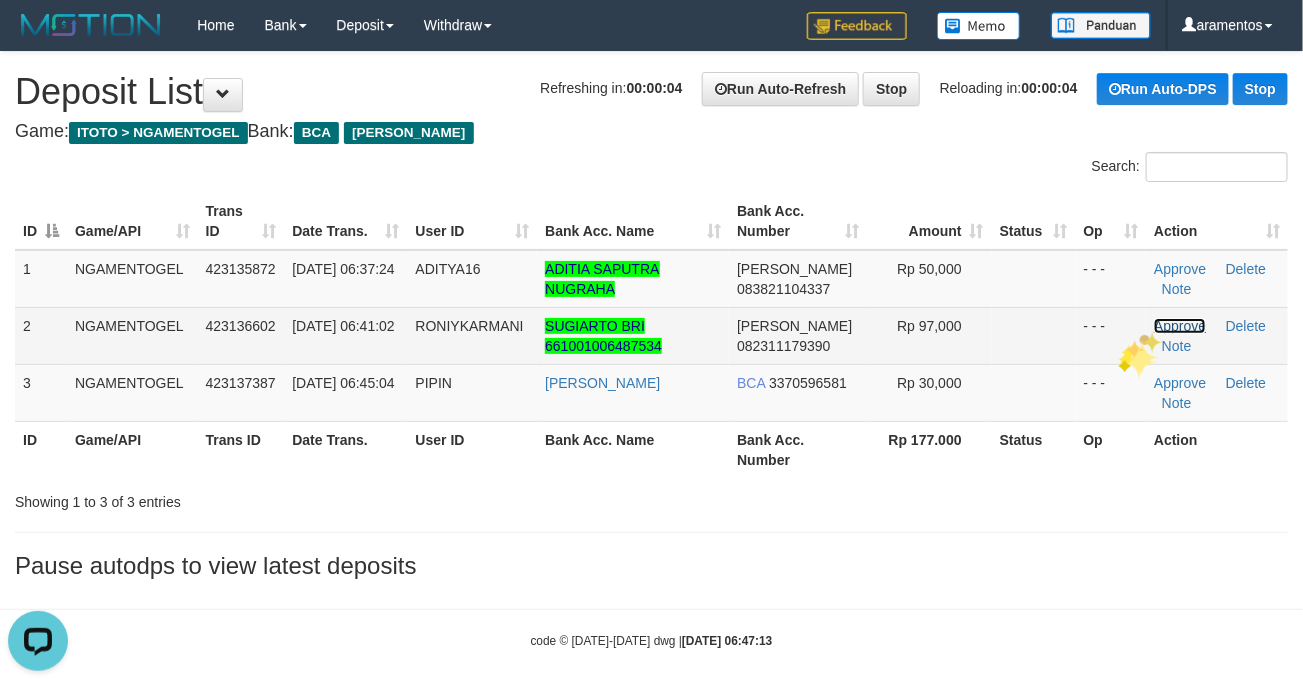 click on "Approve" at bounding box center [1180, 326] 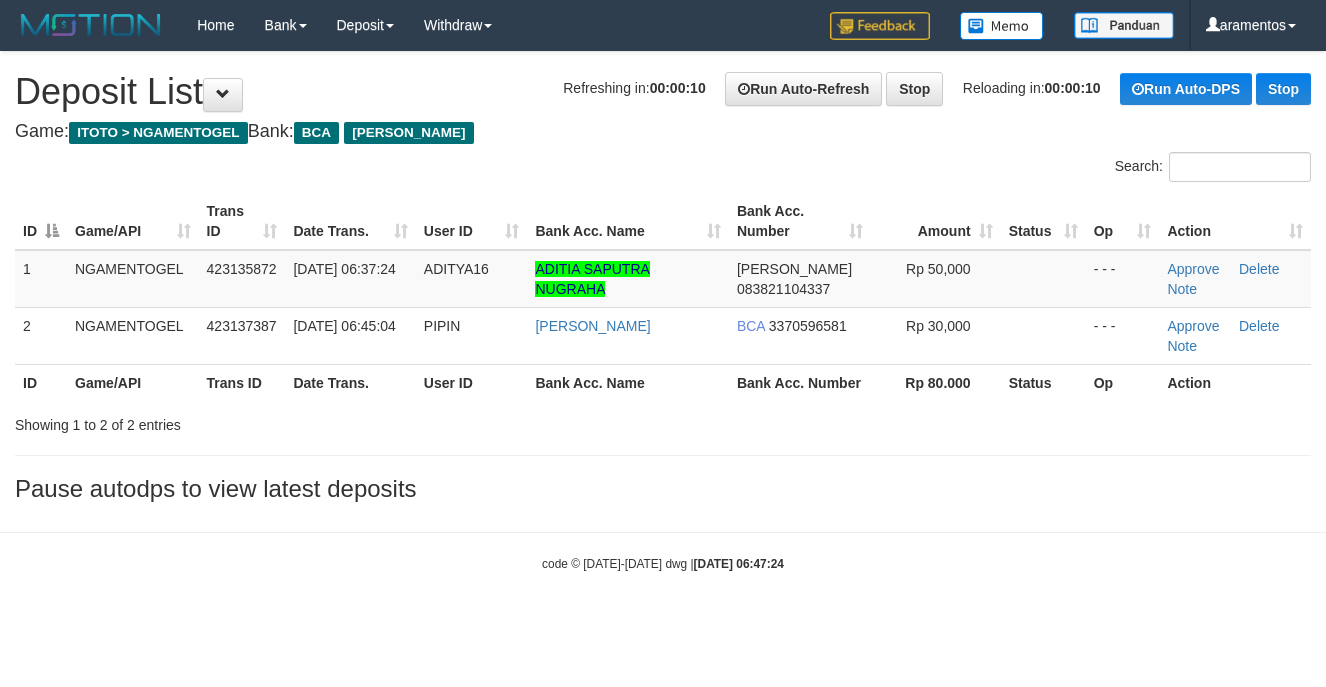 scroll, scrollTop: 0, scrollLeft: 0, axis: both 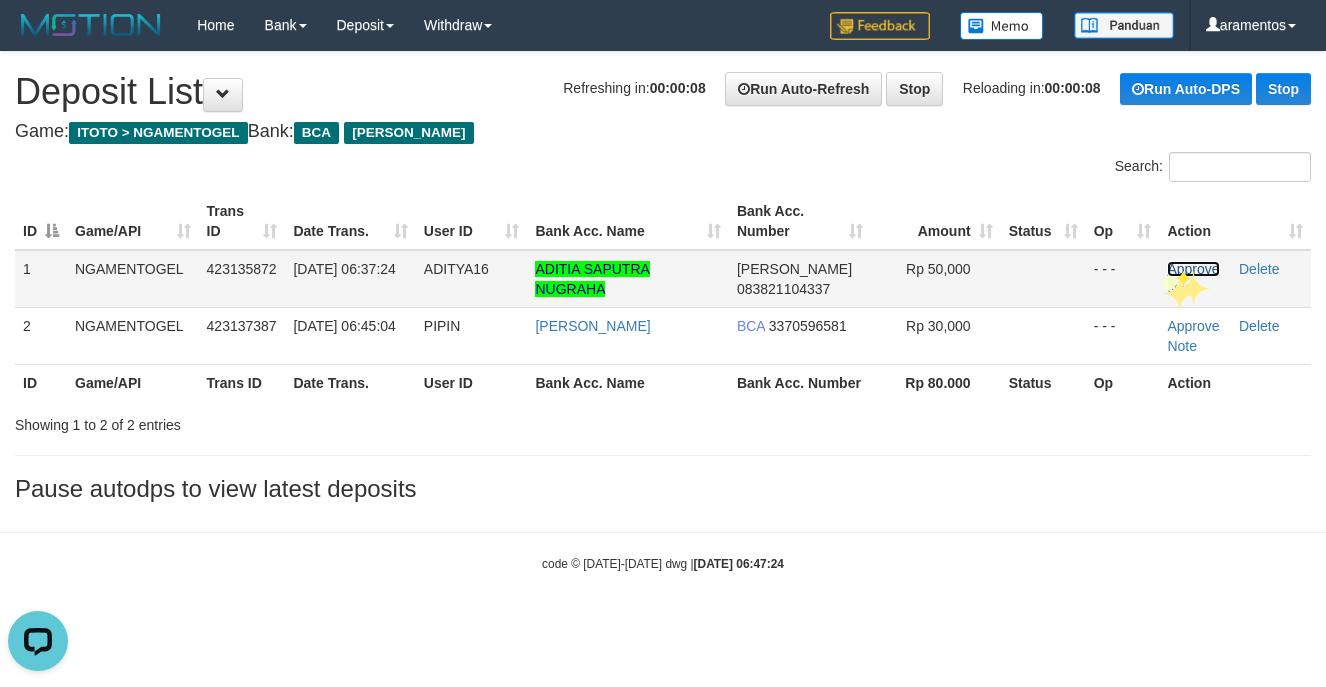 click on "Approve" at bounding box center (1193, 269) 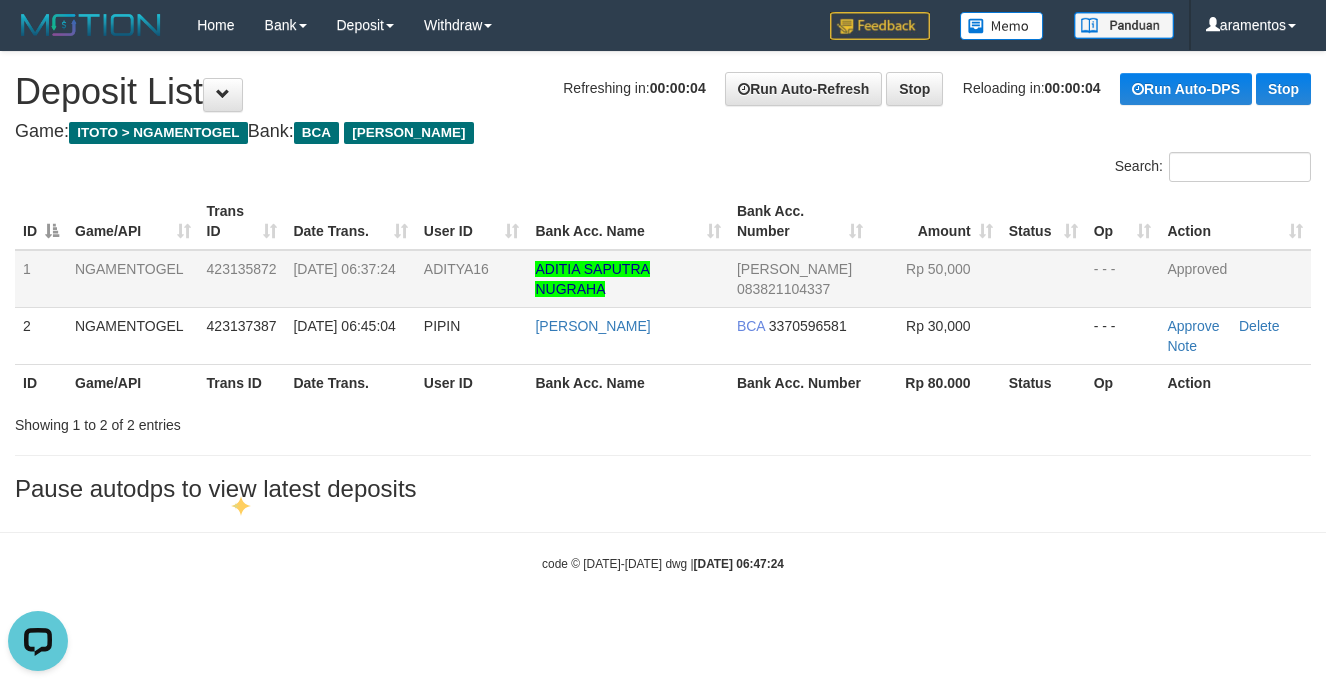 click on "Showing 1 to 2 of 2 entries" at bounding box center (663, 421) 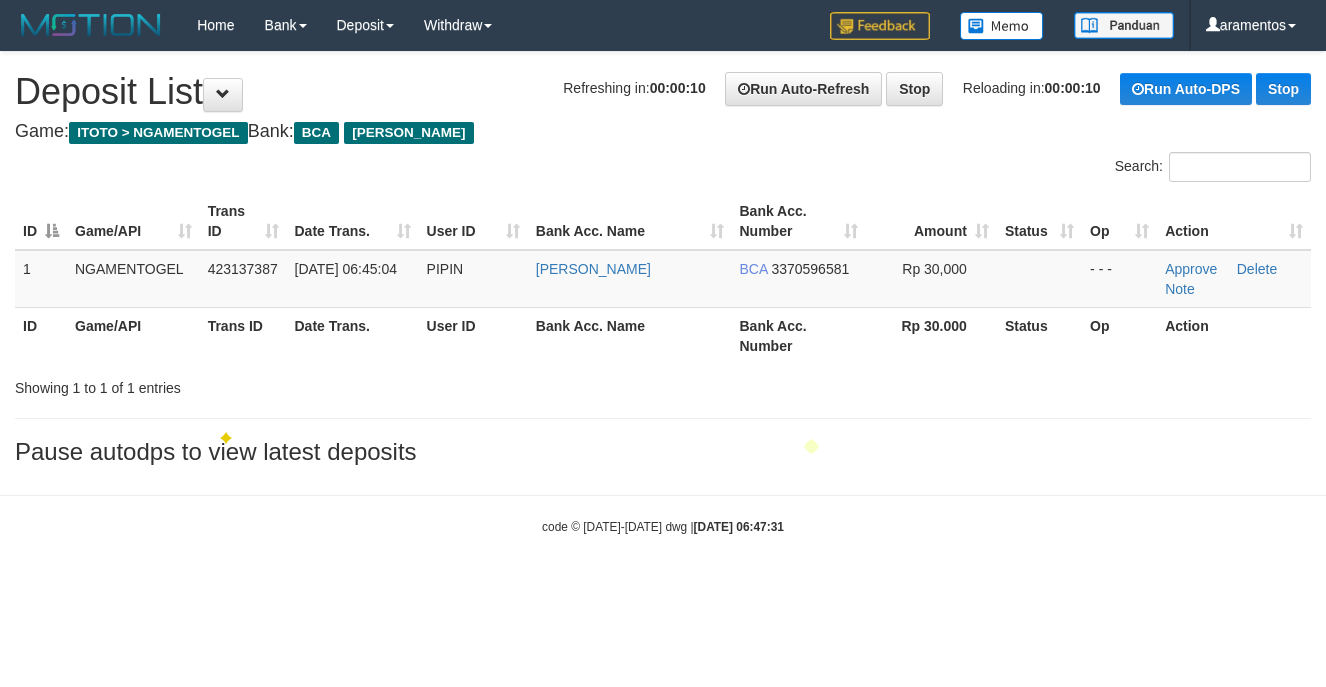 scroll, scrollTop: 0, scrollLeft: 0, axis: both 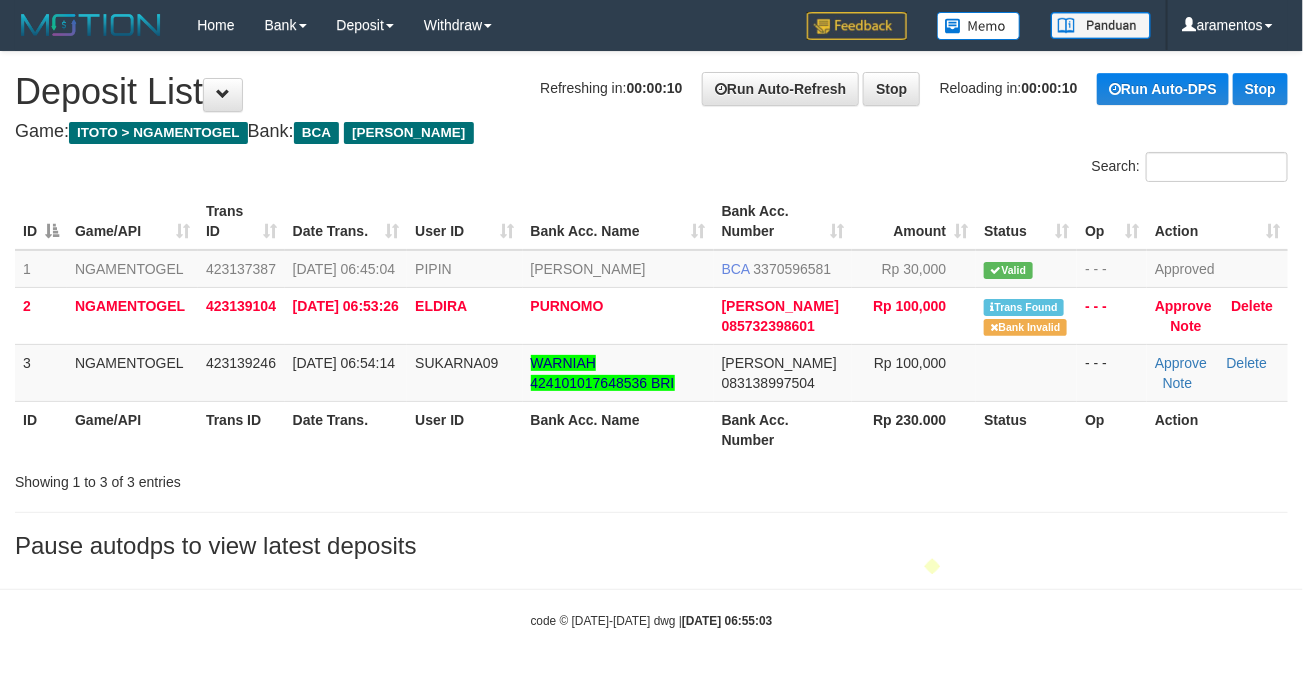 click on "Pause autodps to view latest deposits" at bounding box center [651, 546] 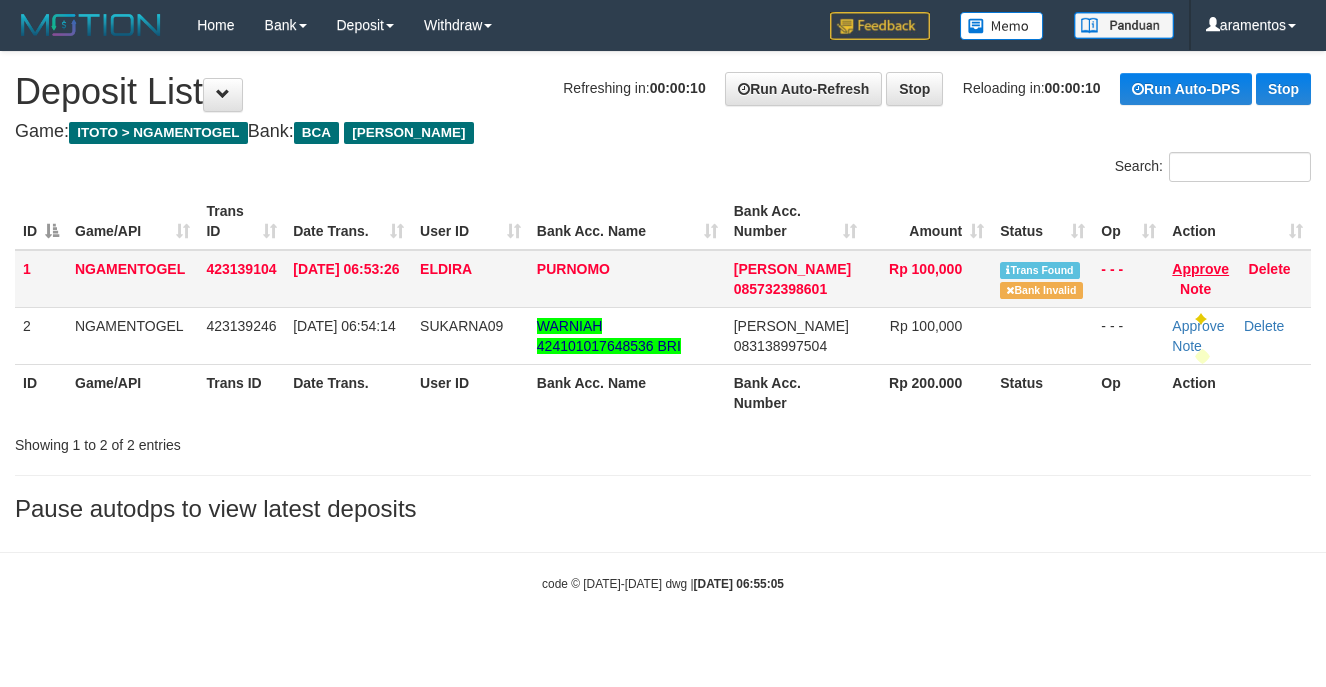 scroll, scrollTop: 0, scrollLeft: 0, axis: both 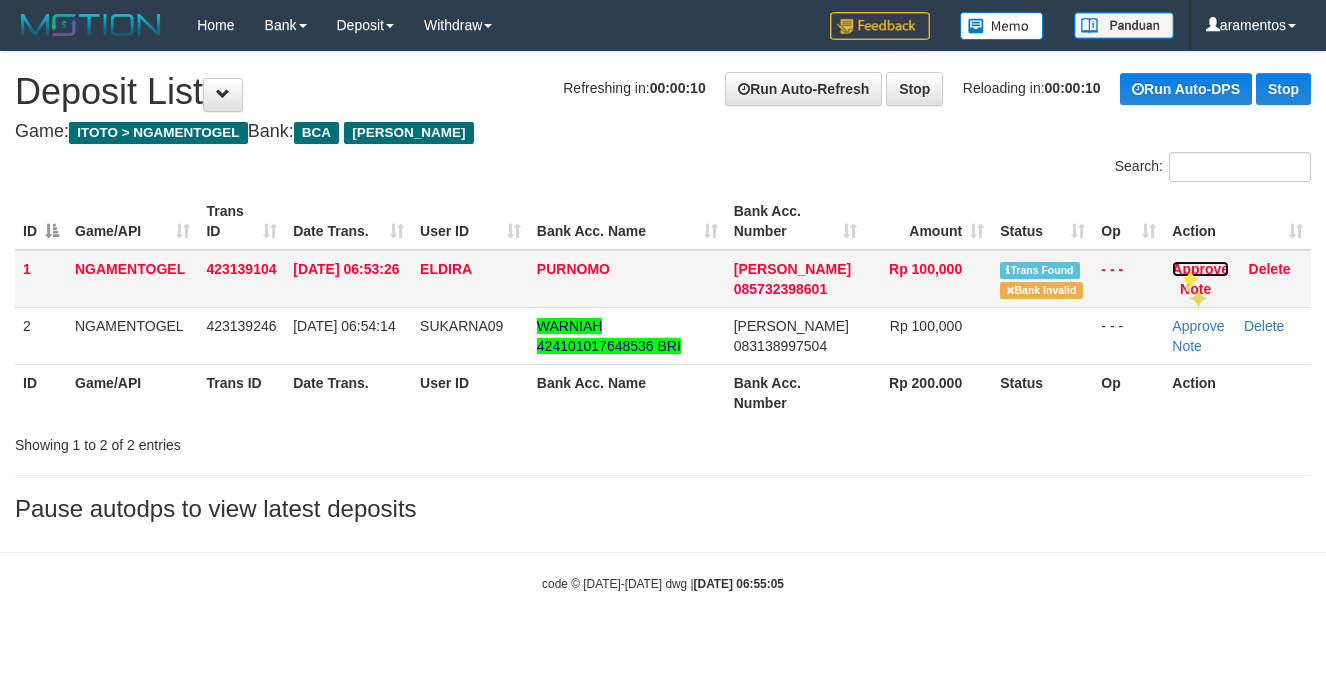 click on "Approve" at bounding box center (1200, 269) 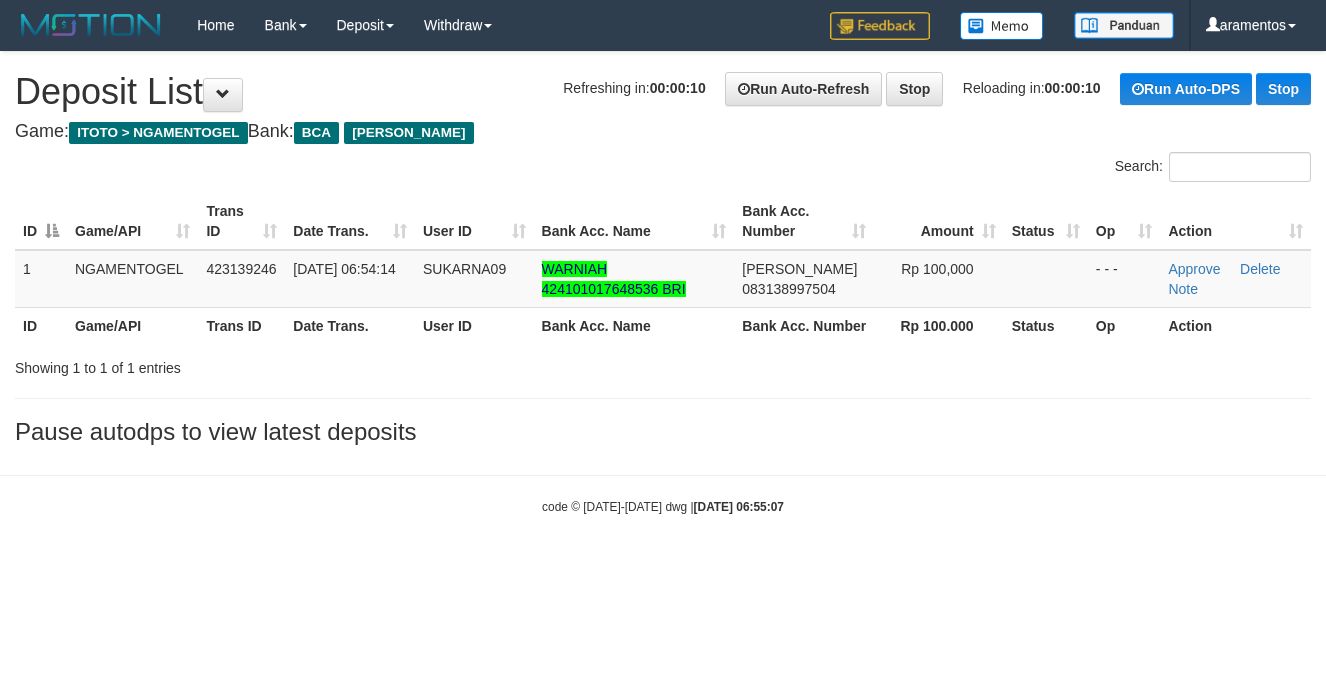 scroll, scrollTop: 0, scrollLeft: 0, axis: both 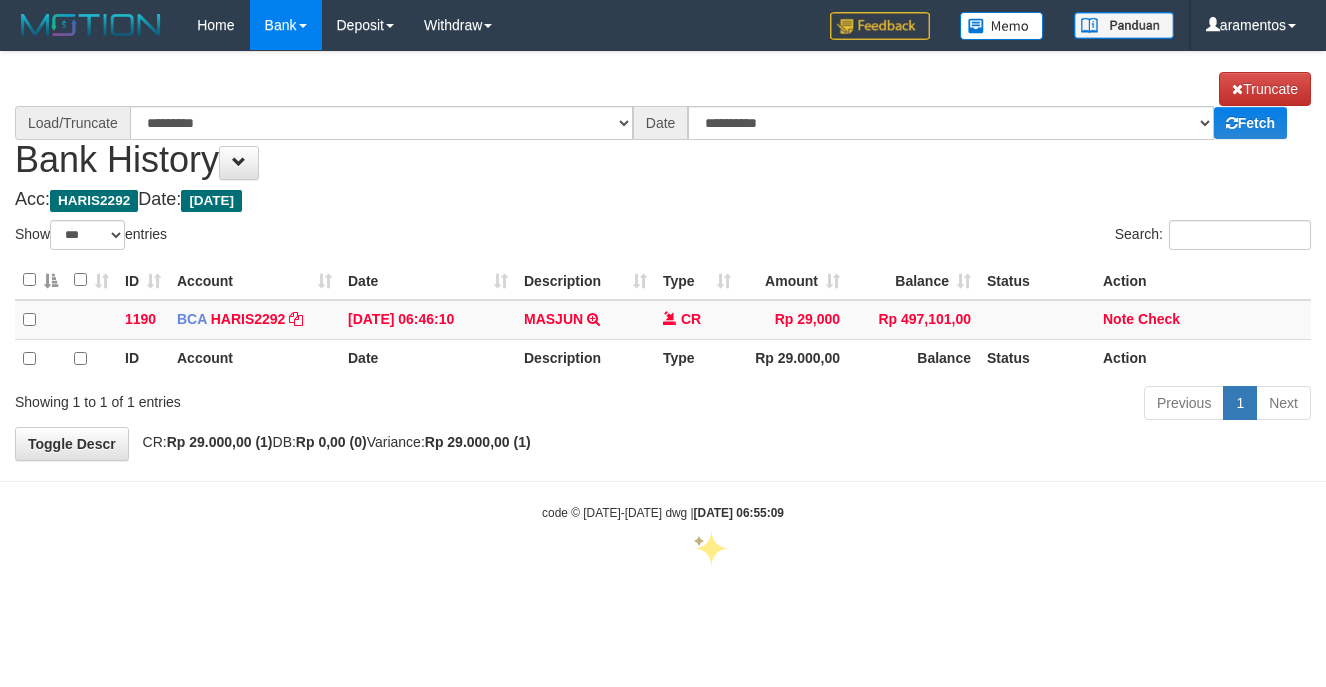 select on "***" 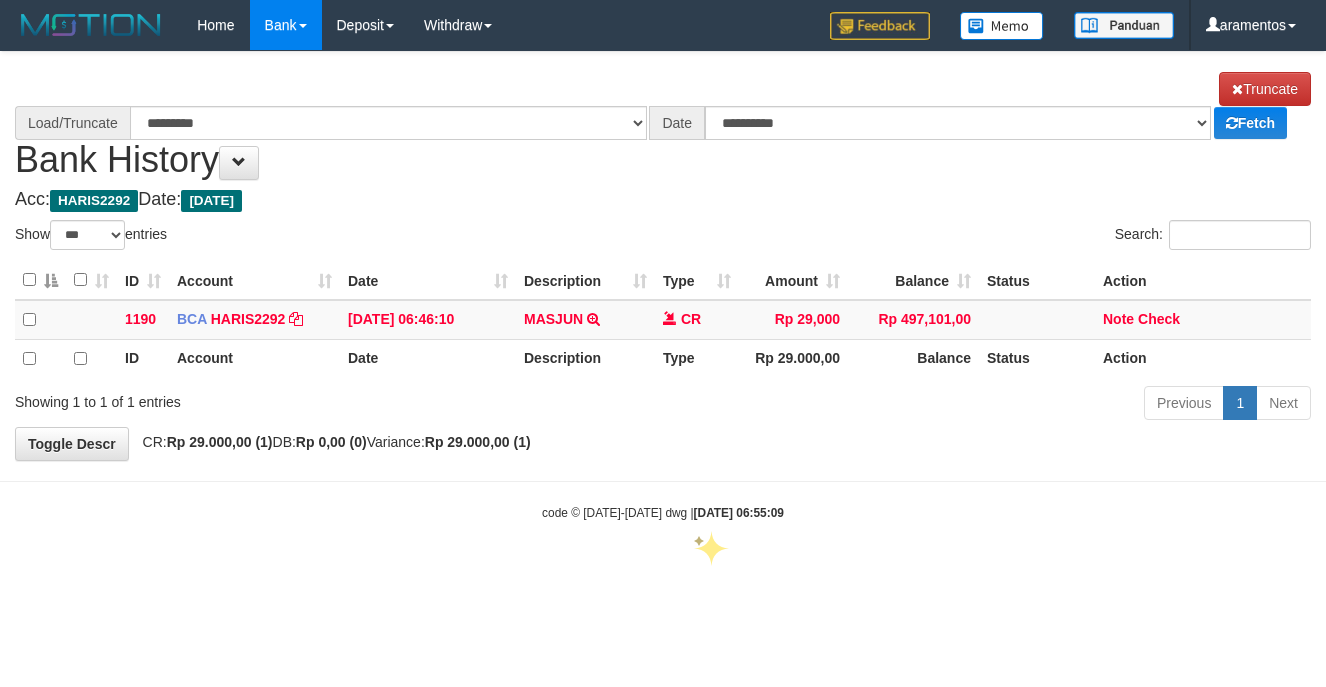 scroll, scrollTop: 0, scrollLeft: 0, axis: both 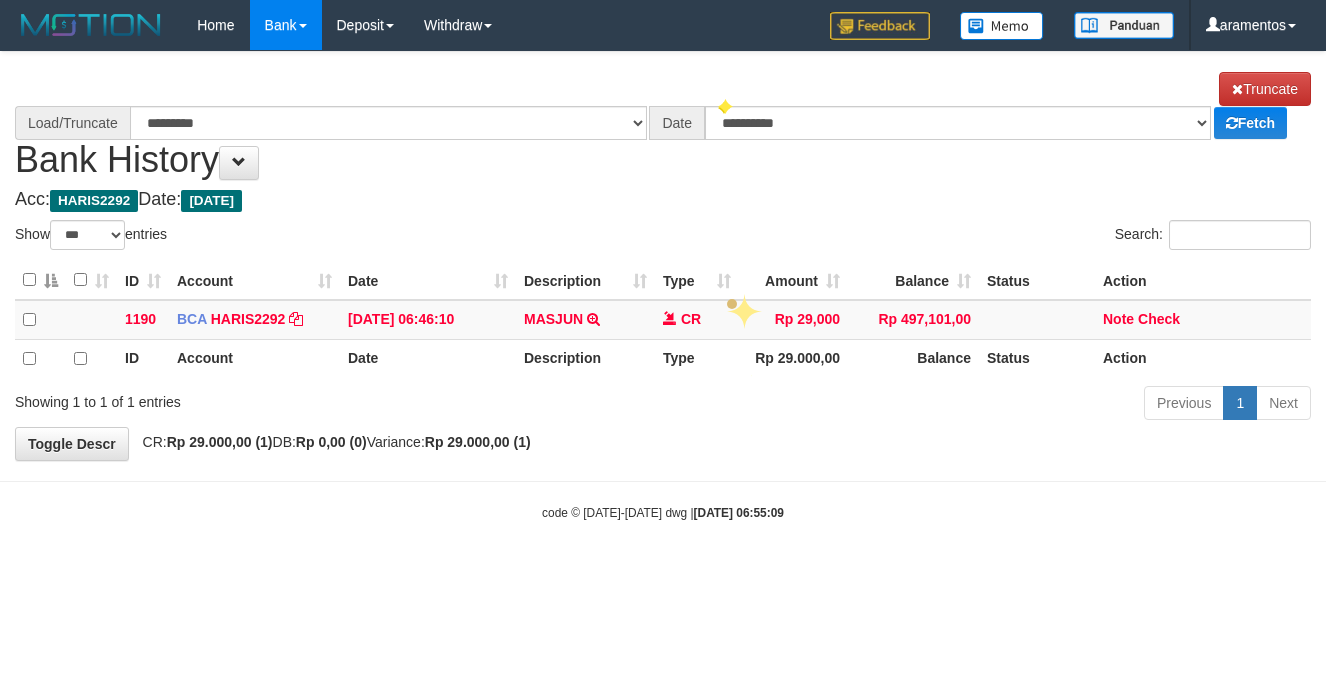 select on "****" 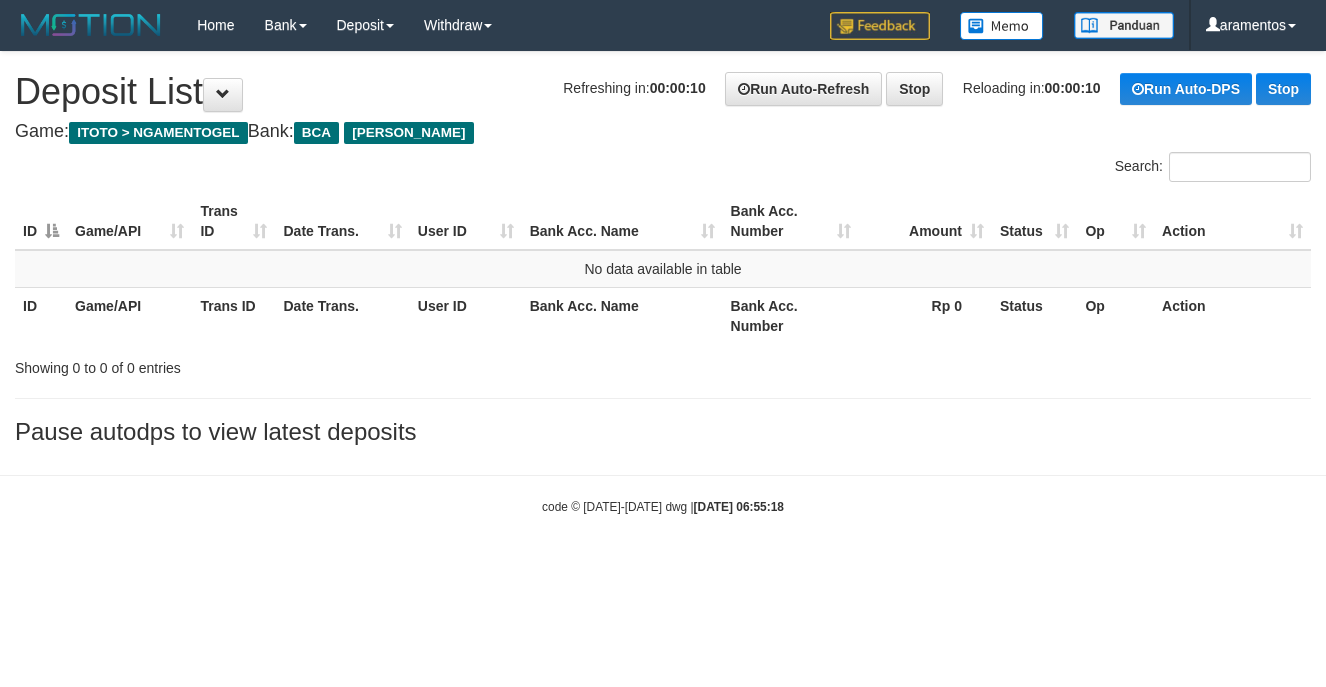 scroll, scrollTop: 0, scrollLeft: 0, axis: both 